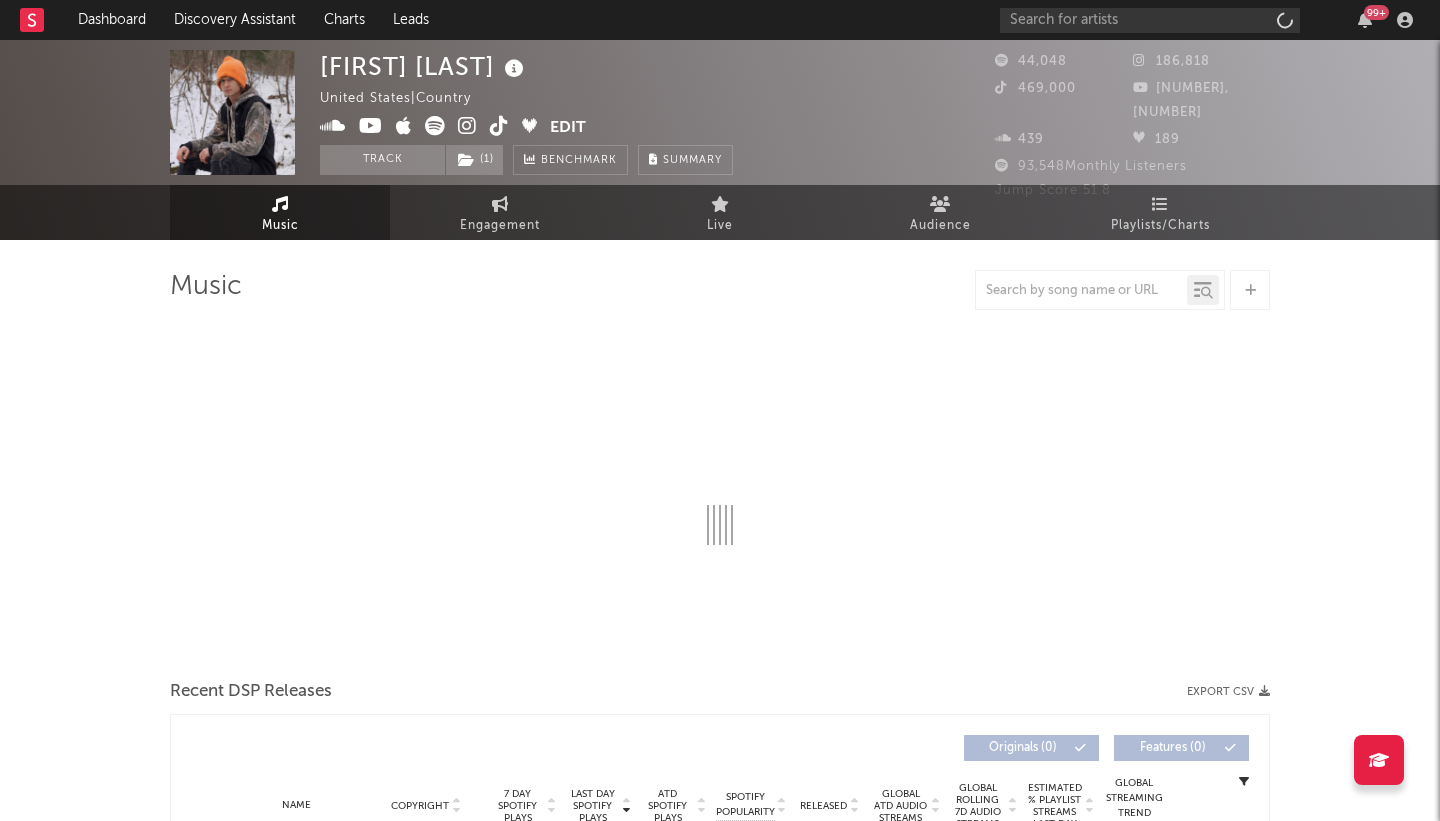 scroll, scrollTop: 0, scrollLeft: 0, axis: both 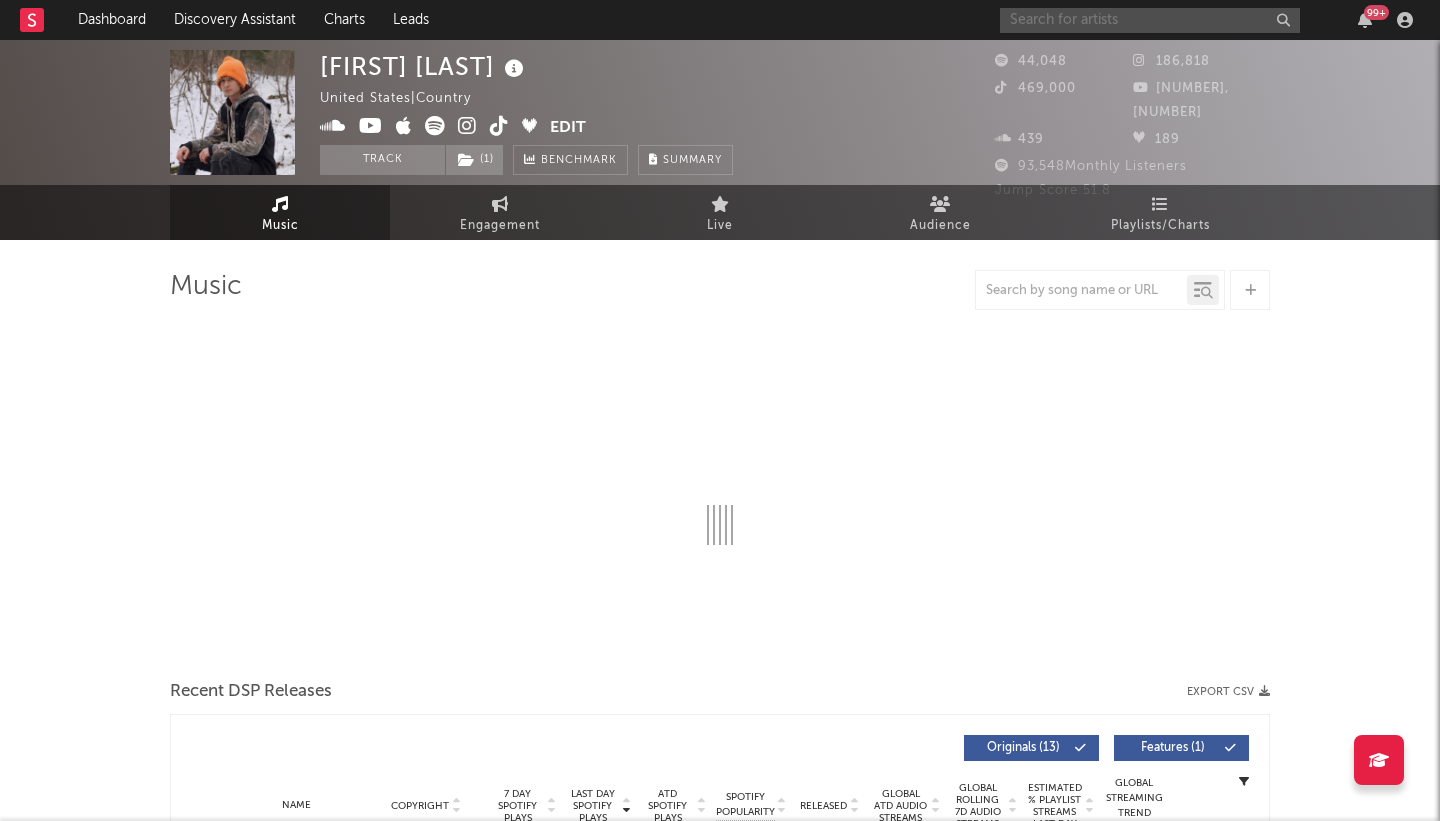 select on "6m" 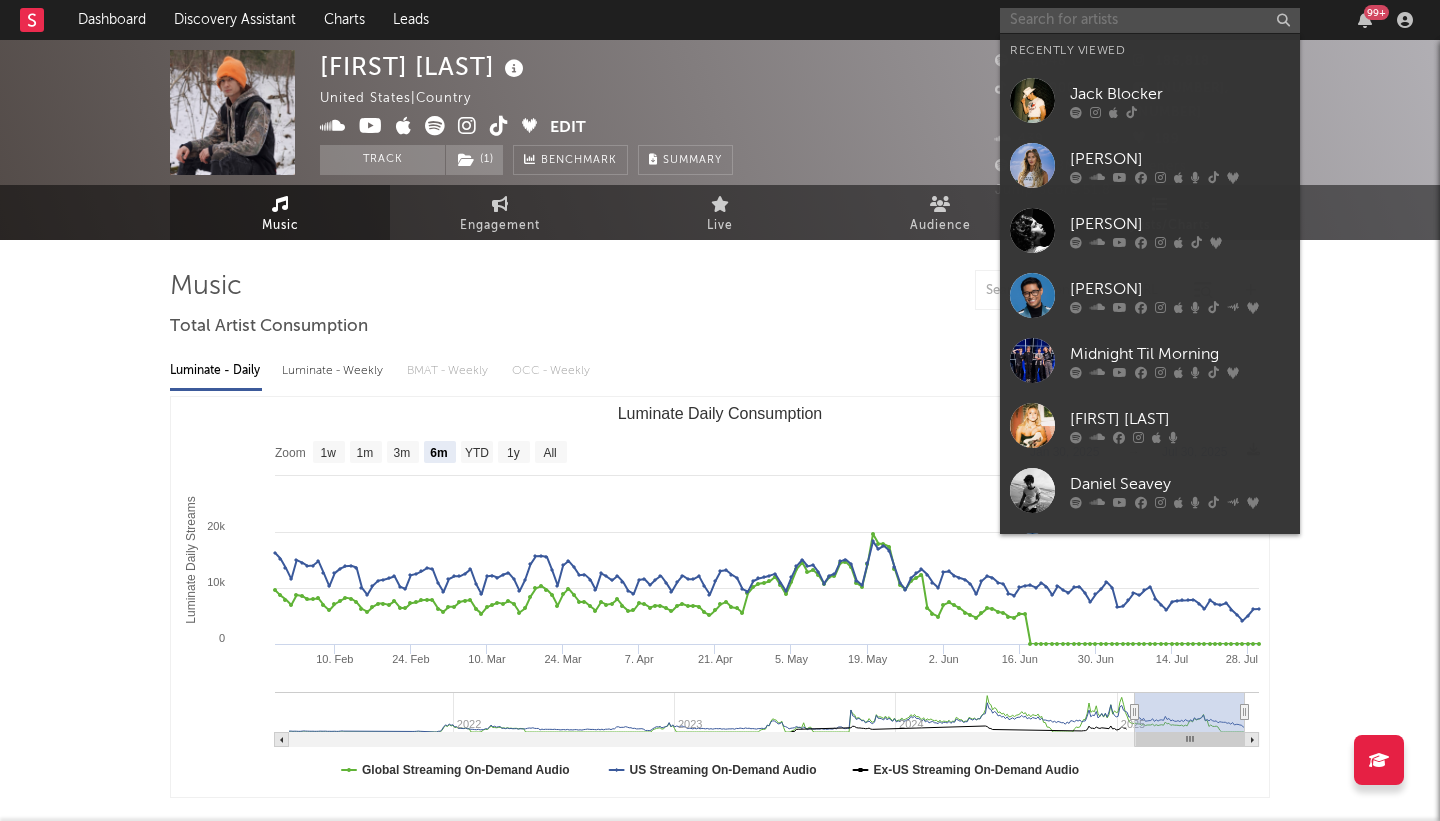 click at bounding box center [1150, 20] 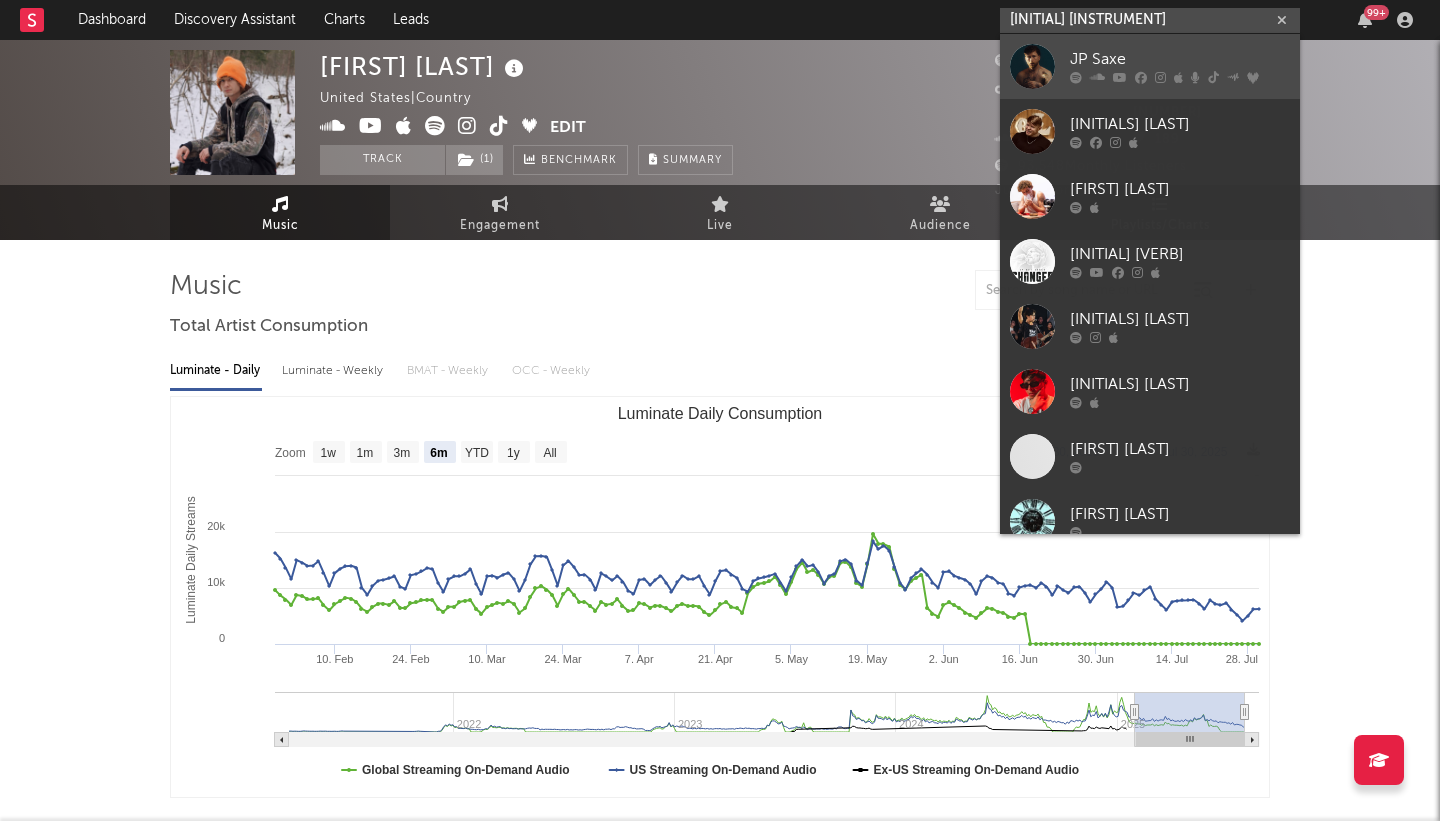 type on "[INITIAL] [INSTRUMENT]" 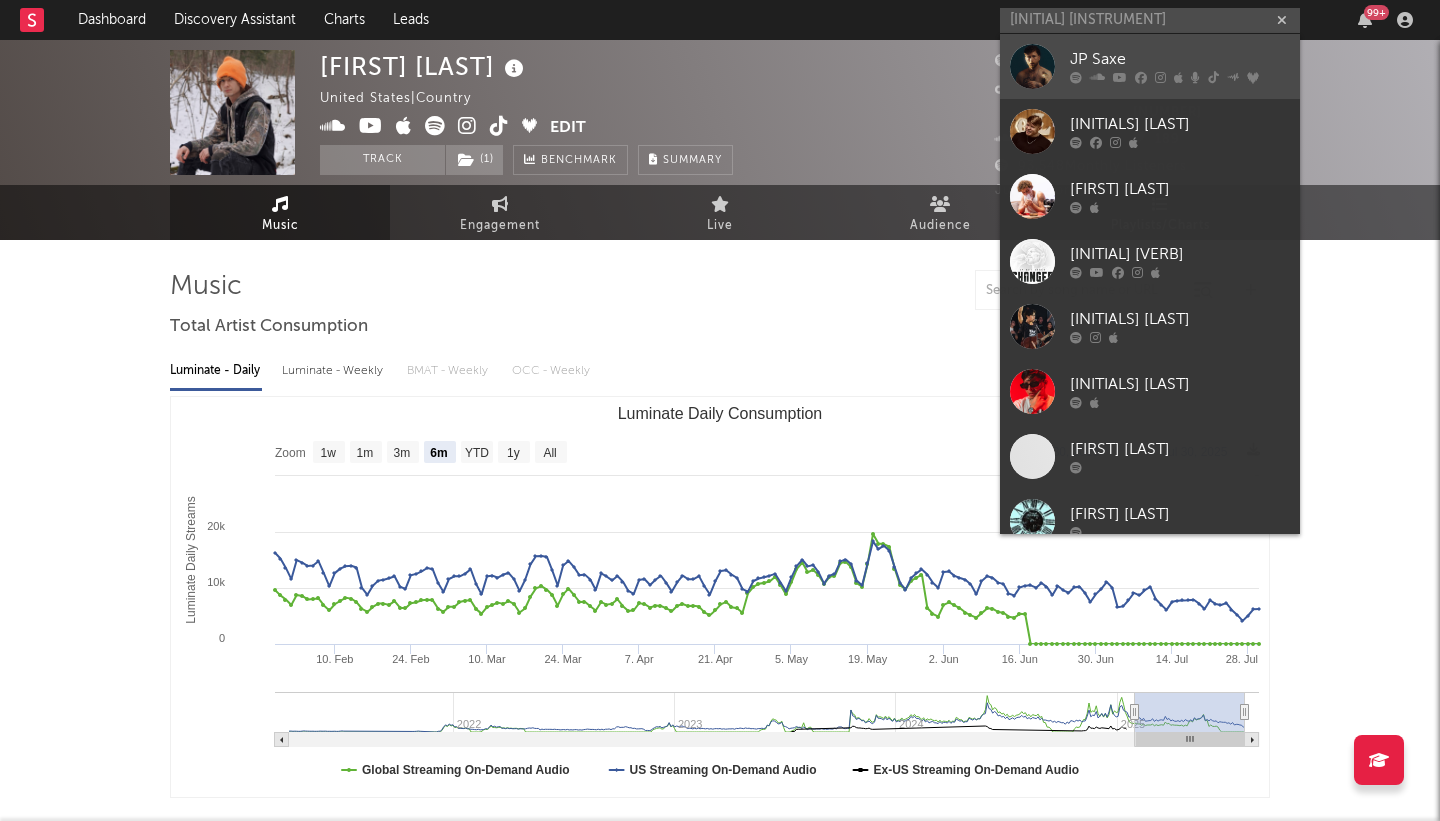 click on "JP Saxe" at bounding box center [1180, 60] 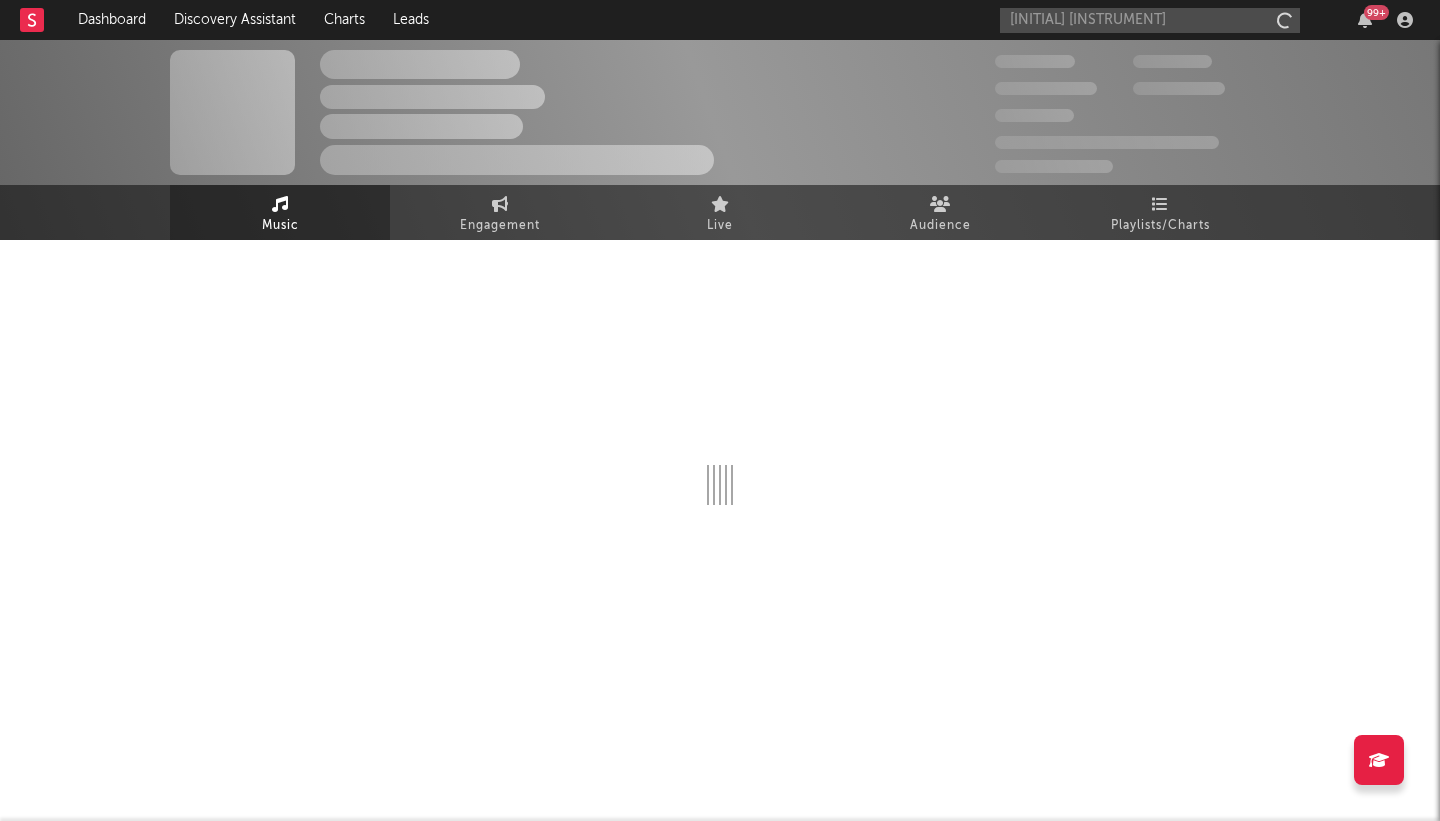 type 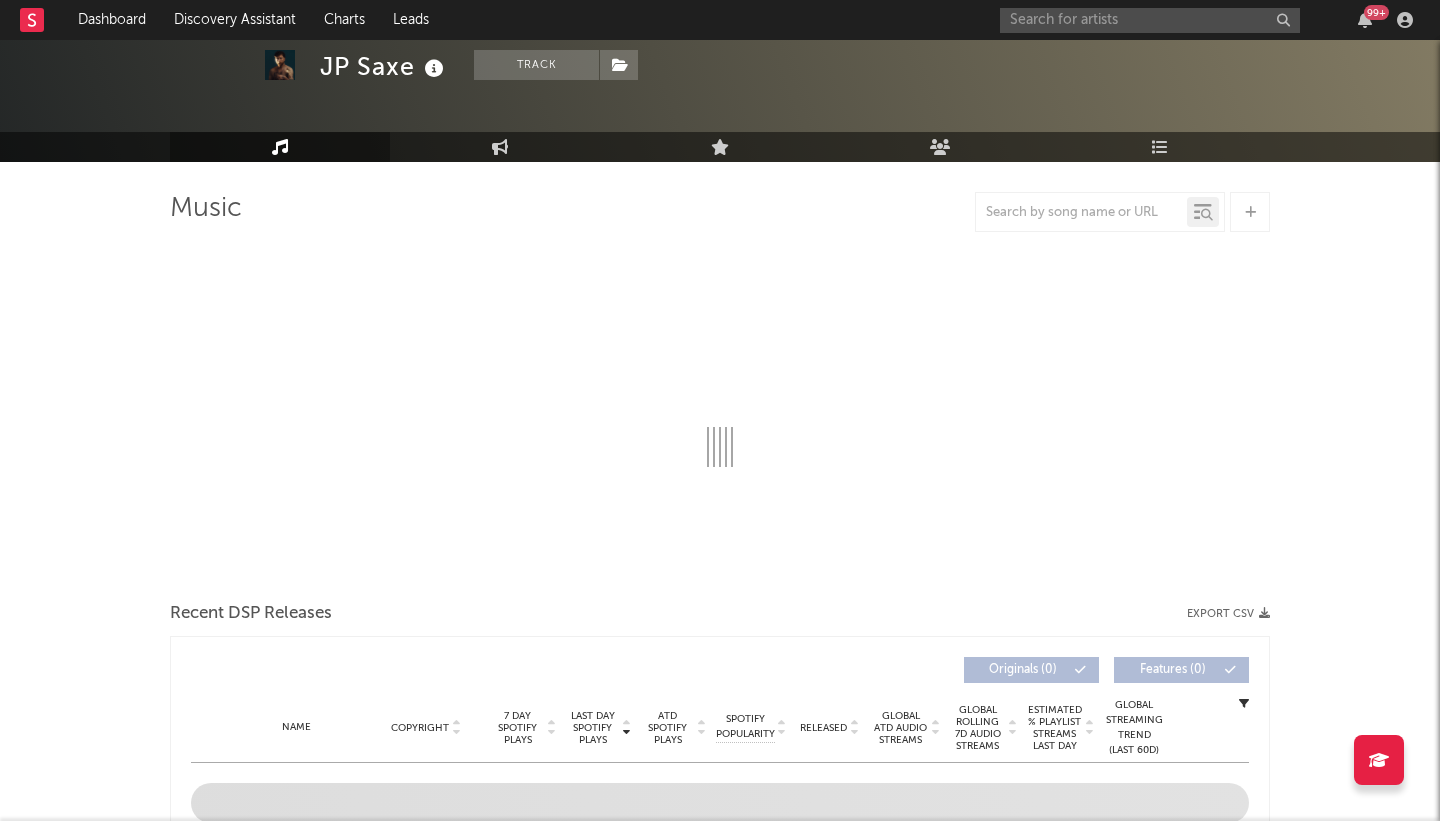 scroll, scrollTop: 129, scrollLeft: 0, axis: vertical 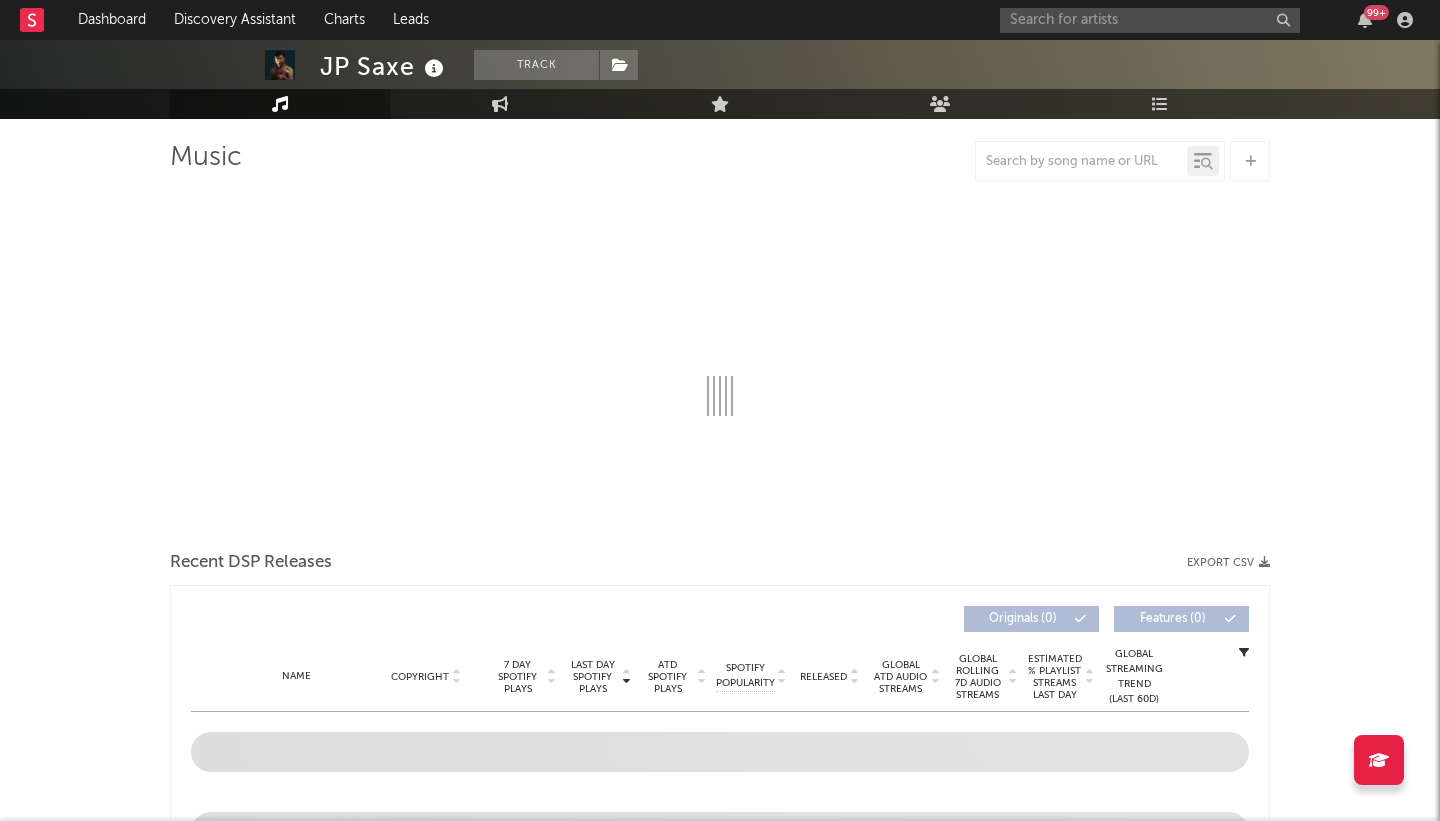 select on "6m" 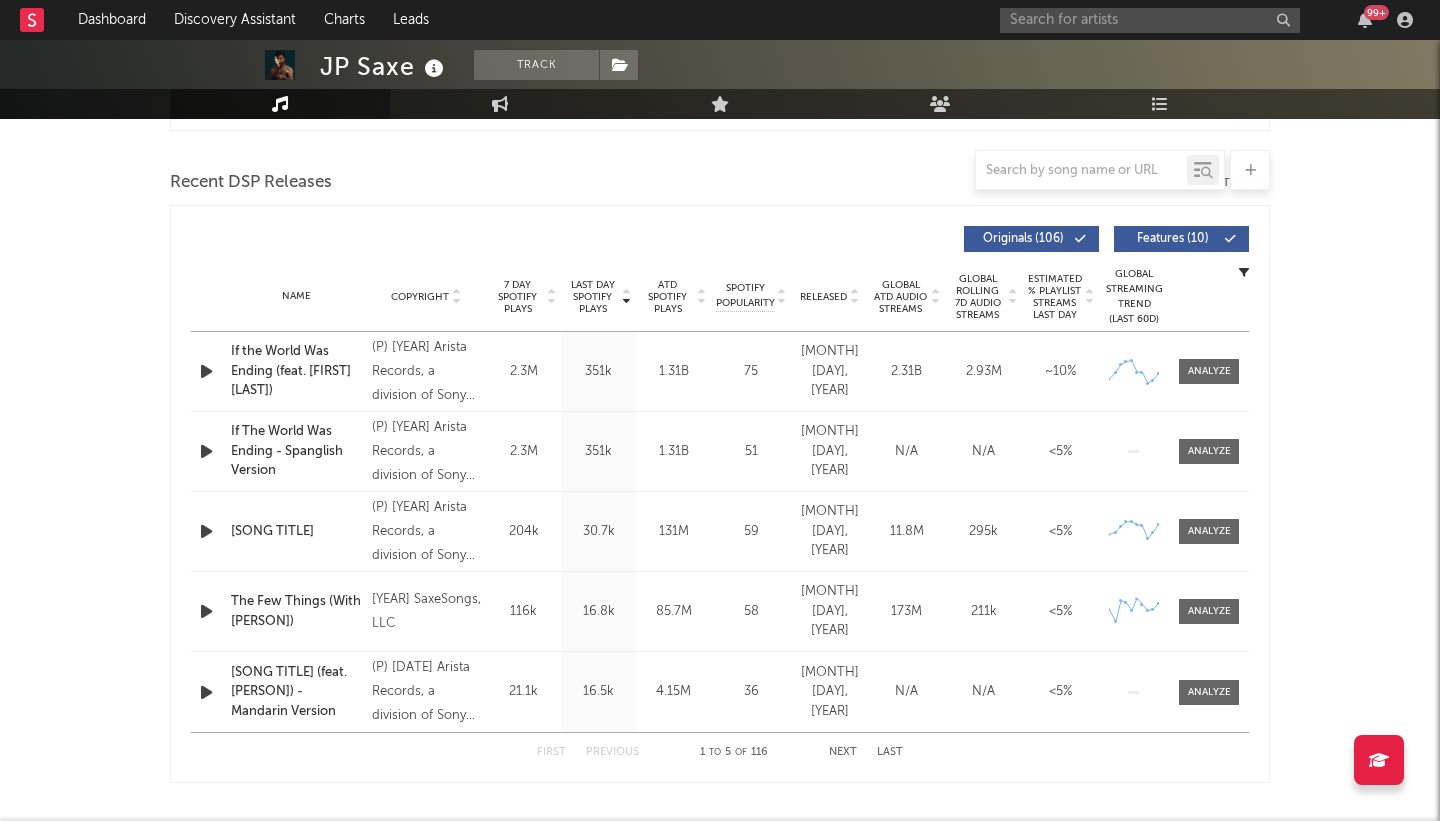 scroll, scrollTop: 737, scrollLeft: 0, axis: vertical 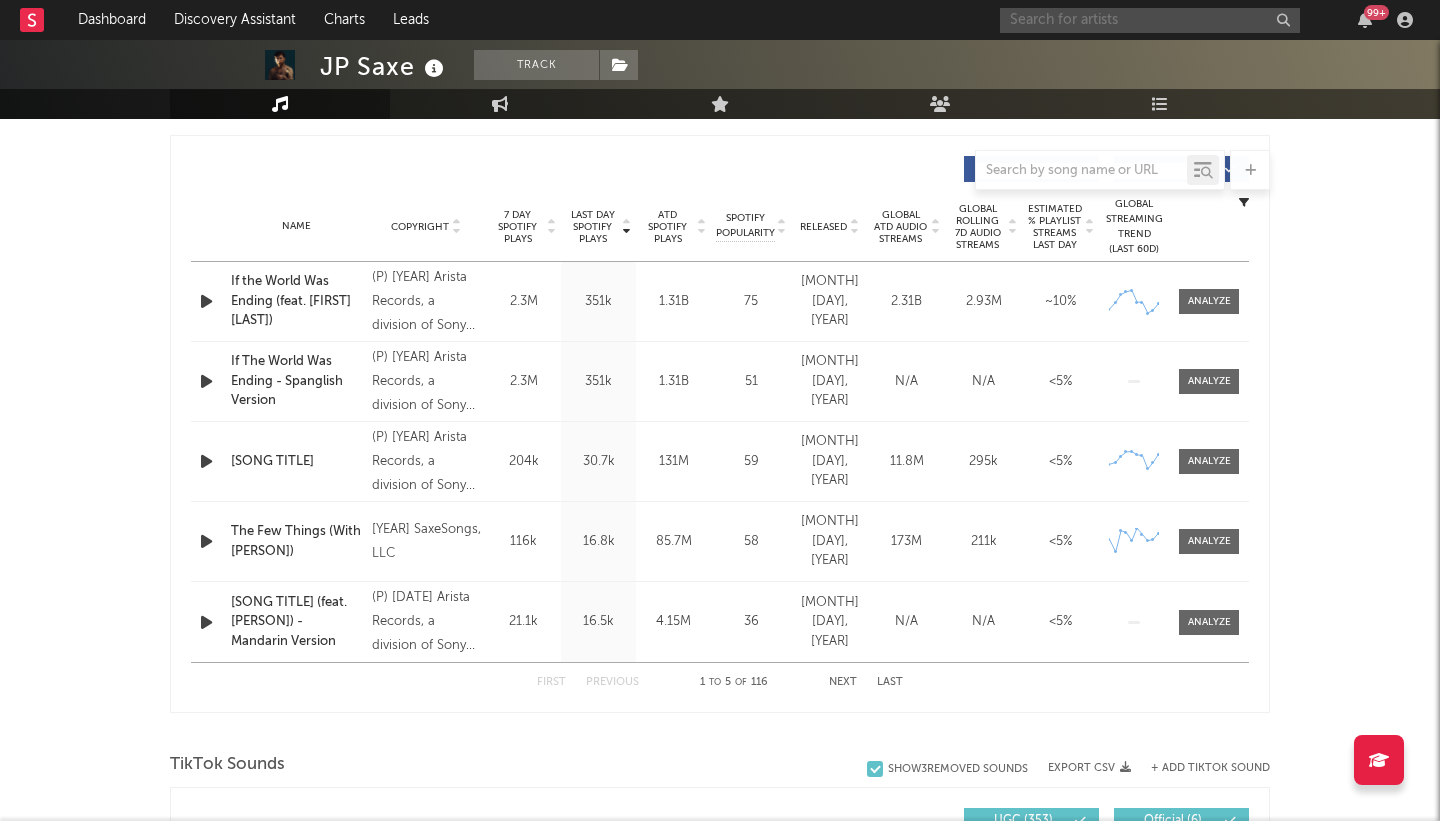 click at bounding box center (1150, 20) 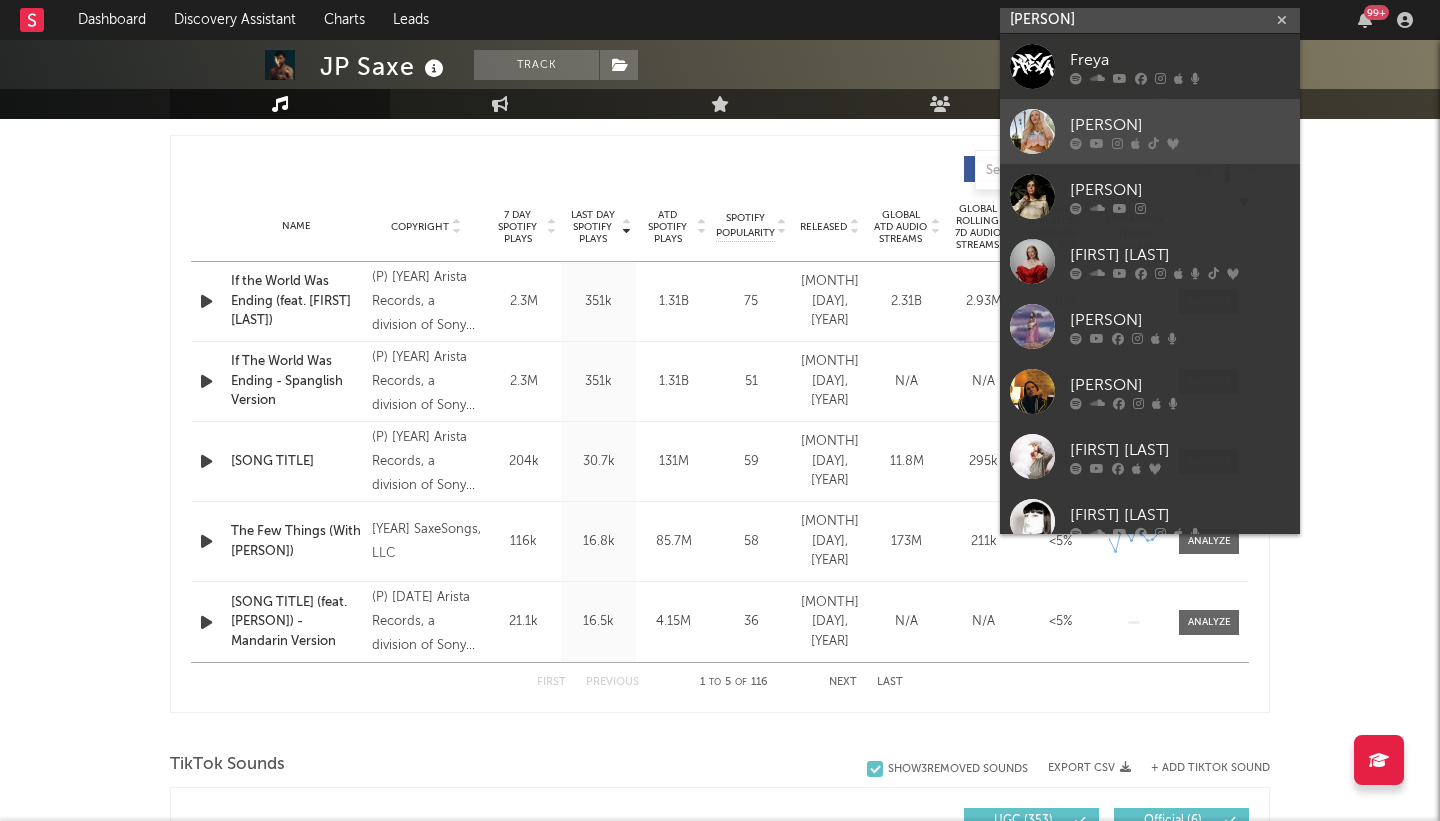 type on "[PERSON]" 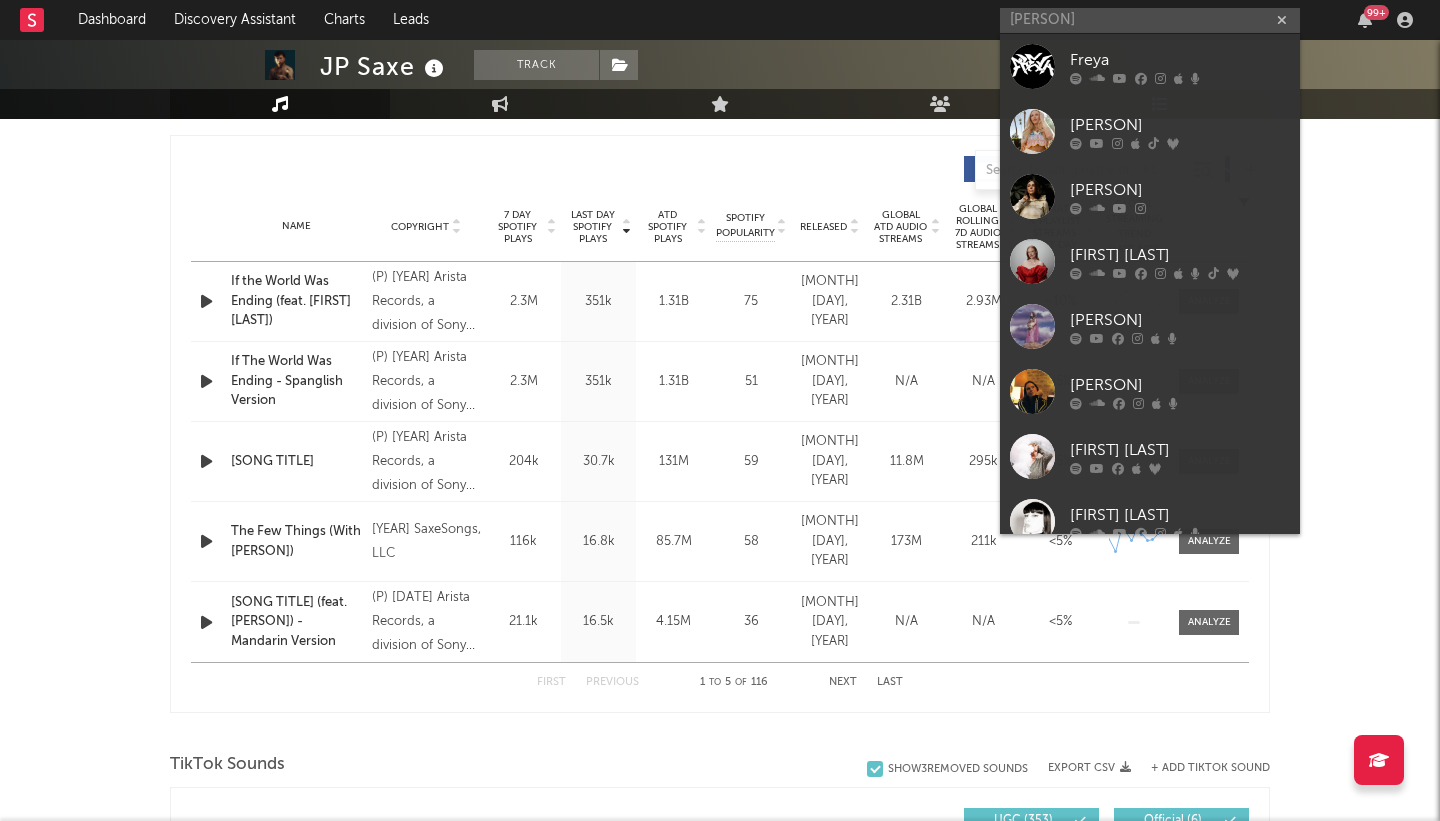 click on "[PERSON]" at bounding box center [1180, 125] 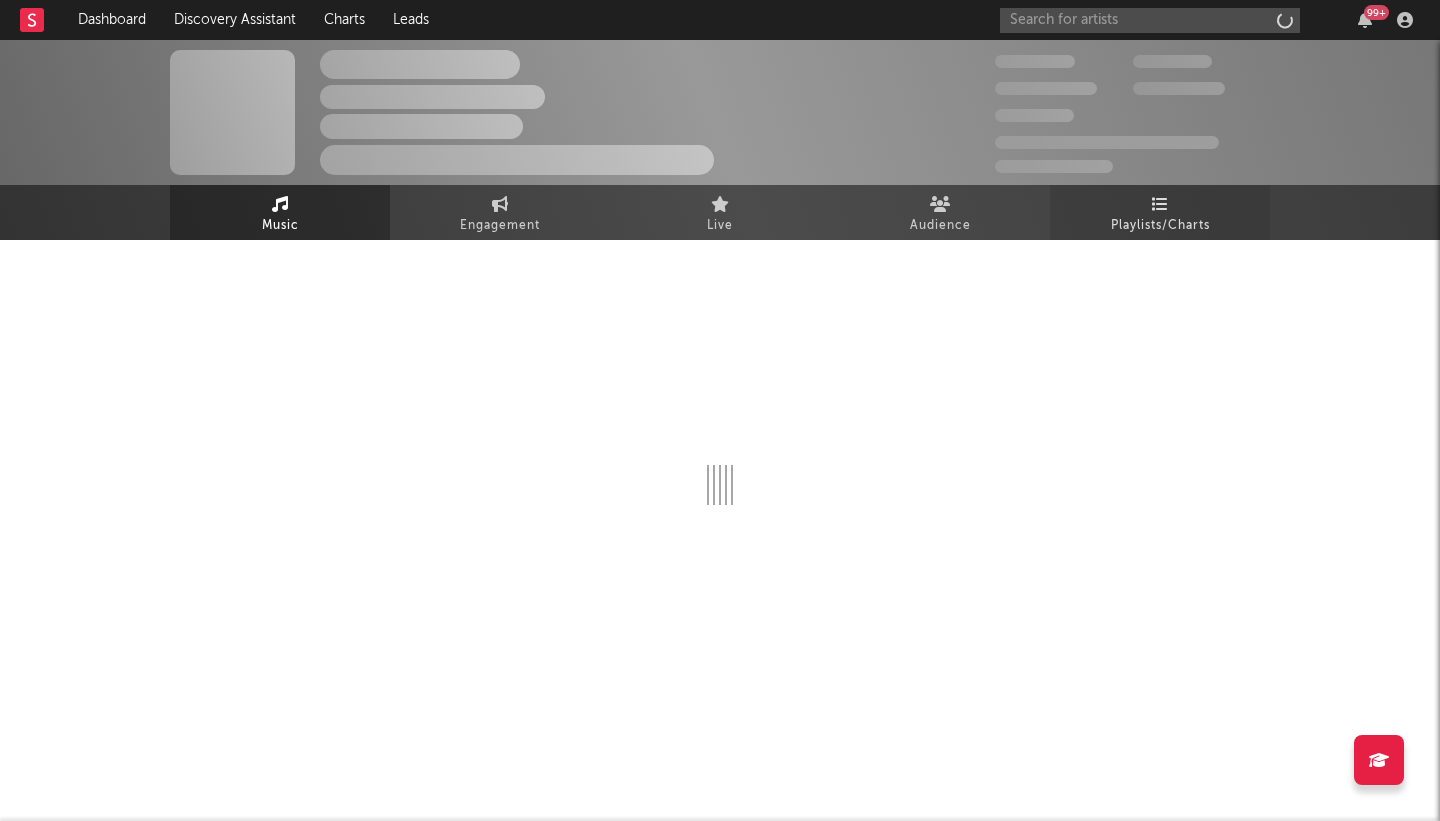 scroll, scrollTop: 0, scrollLeft: 0, axis: both 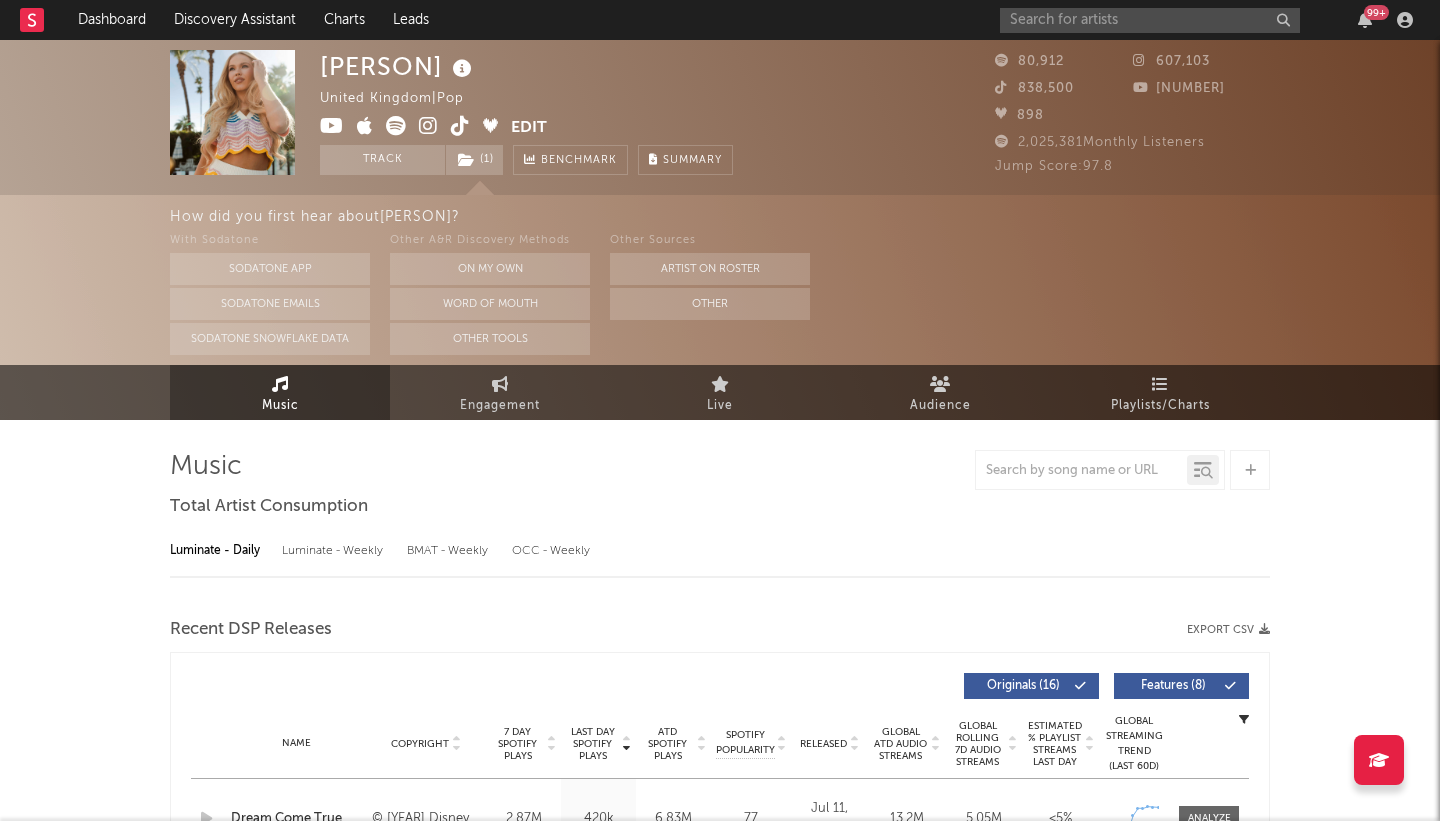 select on "6m" 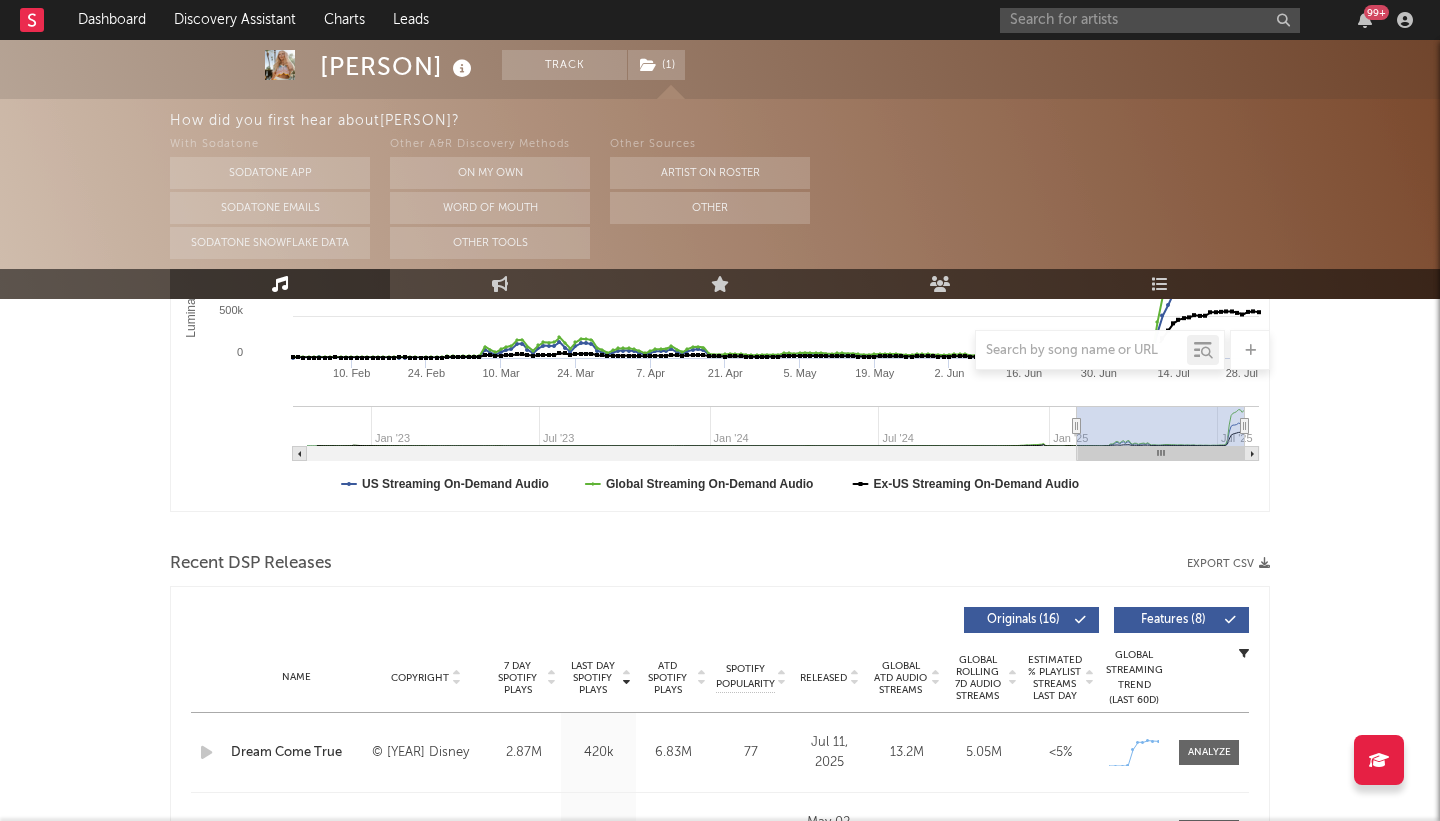 scroll, scrollTop: 421, scrollLeft: 0, axis: vertical 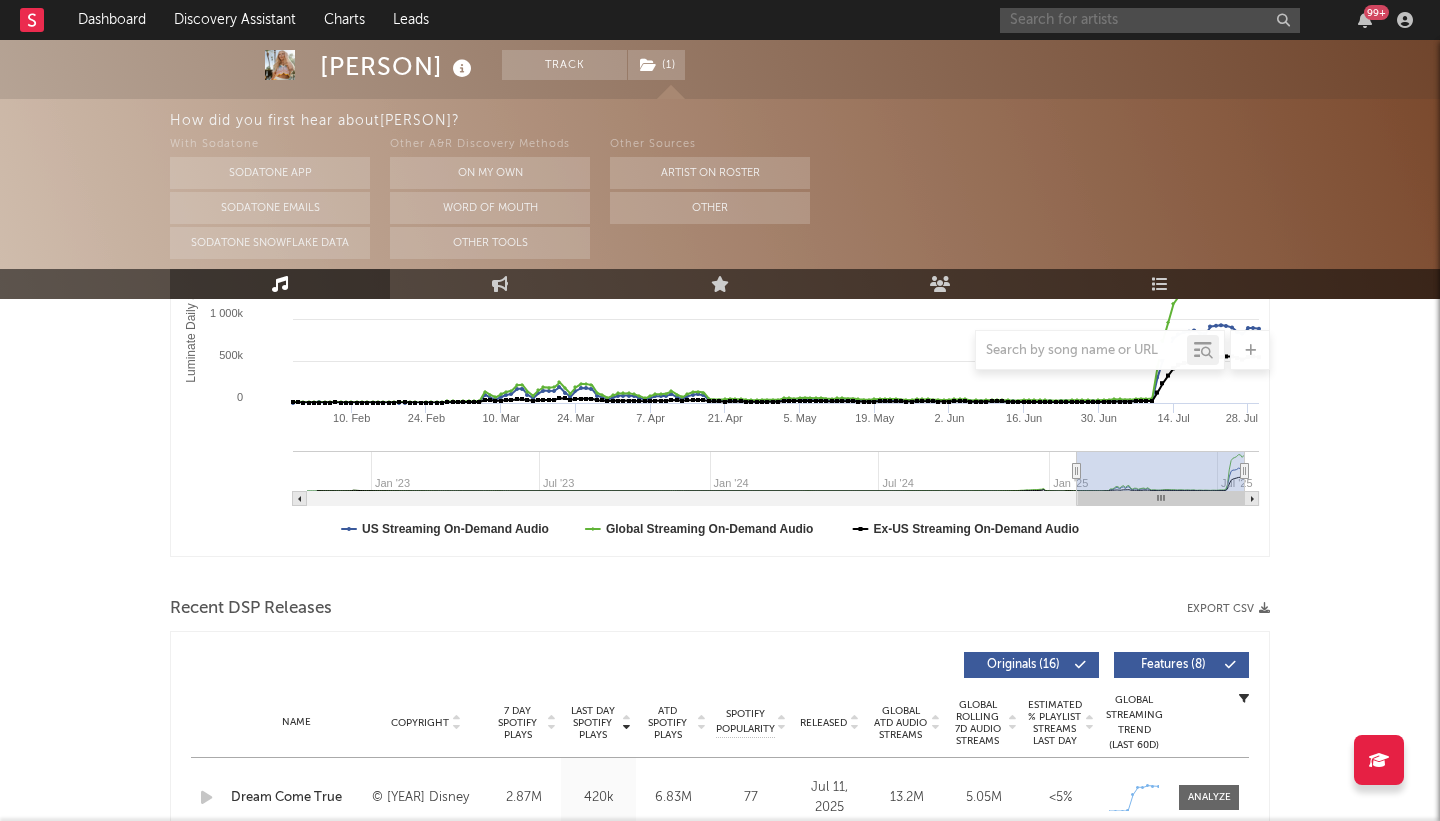 click at bounding box center [1150, 20] 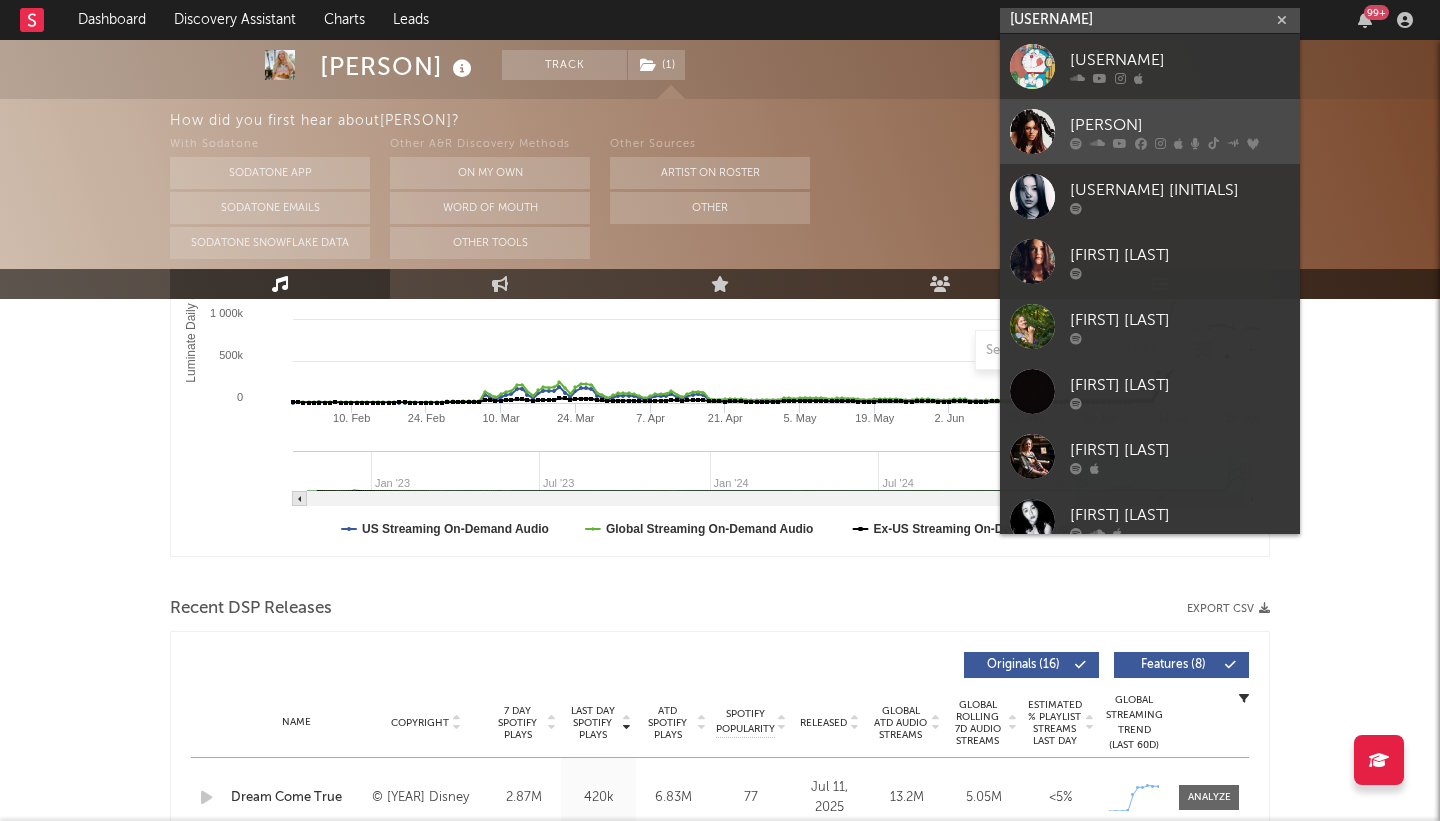 type on "[USERNAME]" 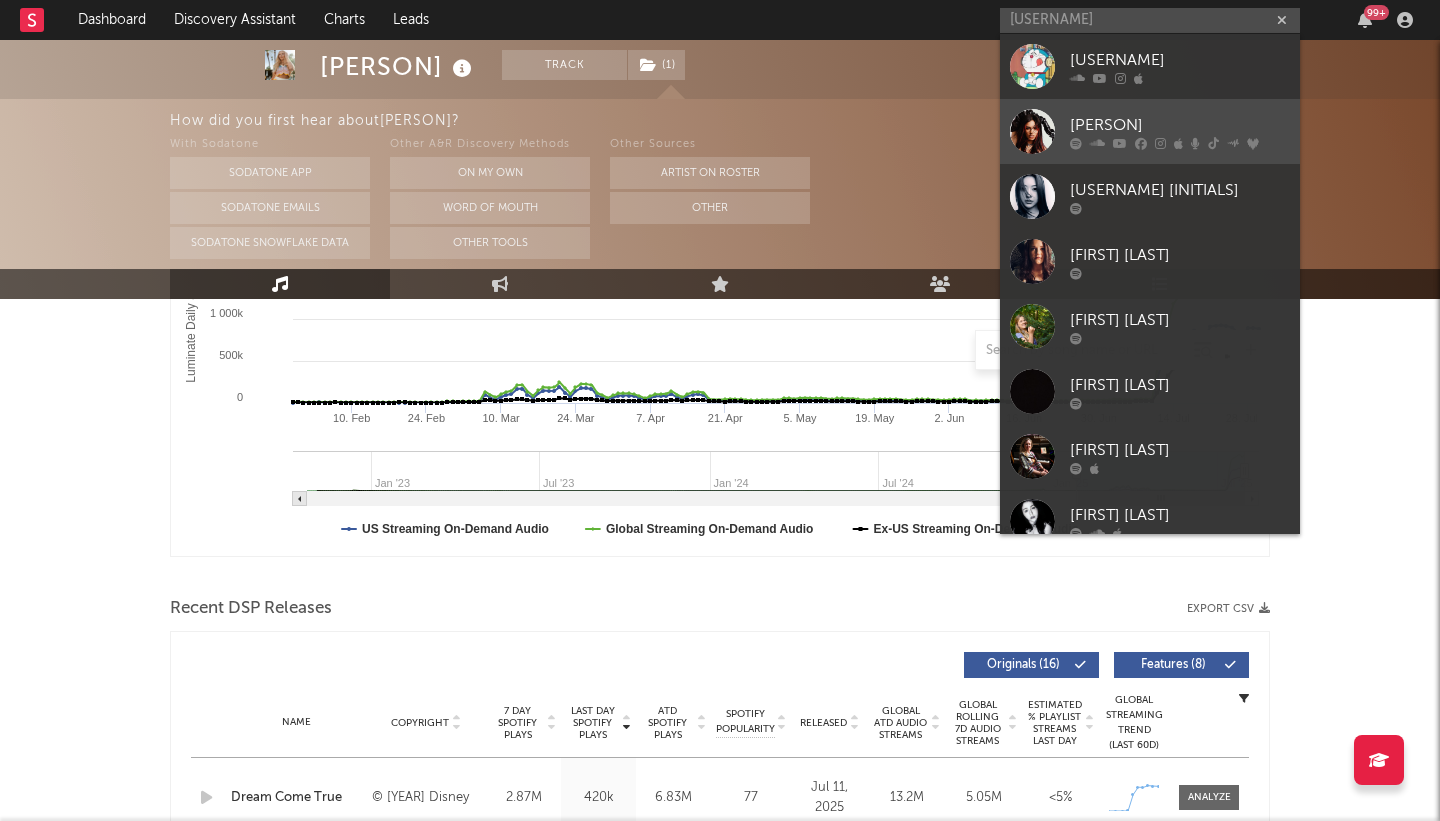 click on "[PERSON]" at bounding box center [1180, 125] 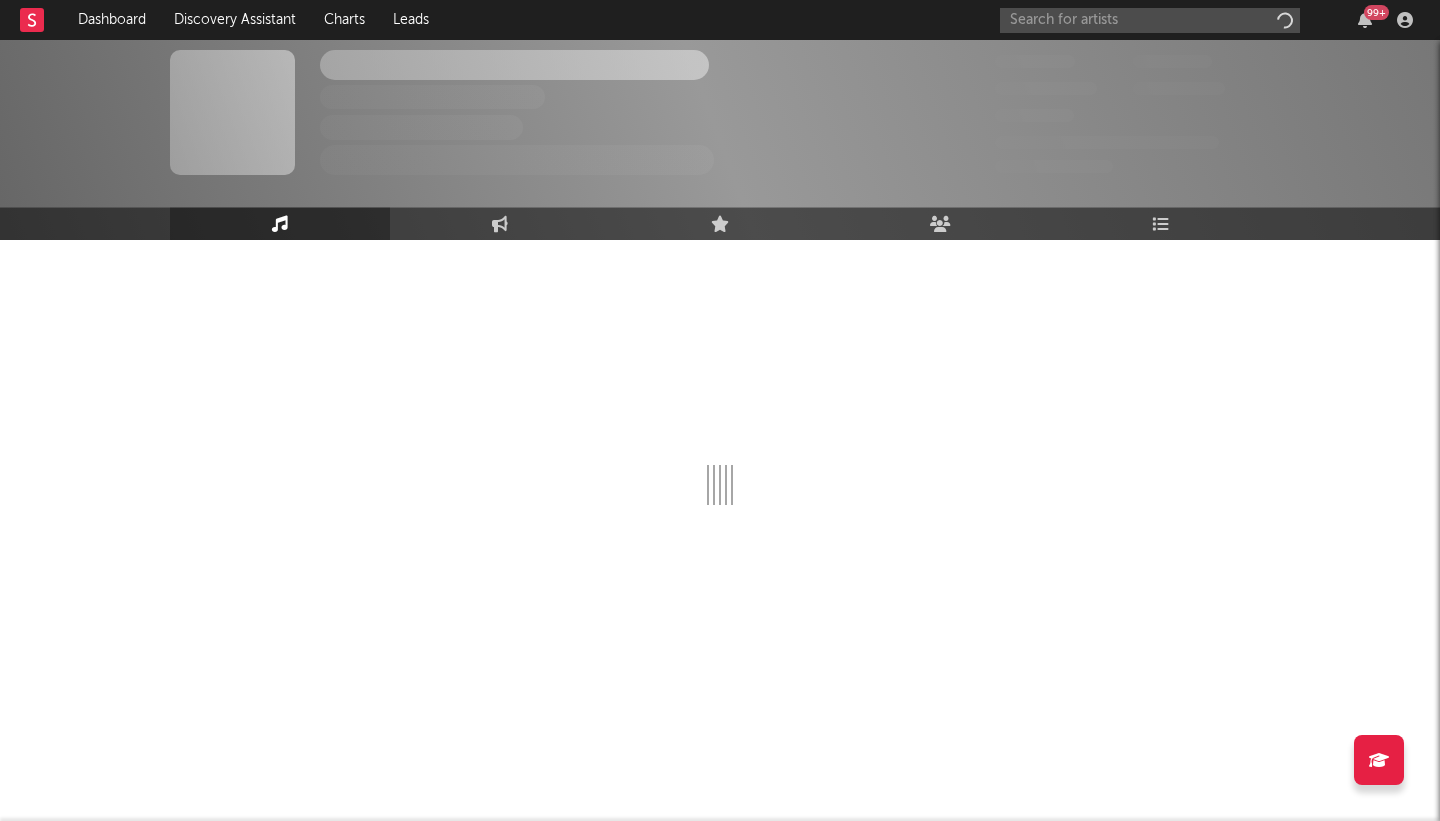 scroll, scrollTop: 0, scrollLeft: 0, axis: both 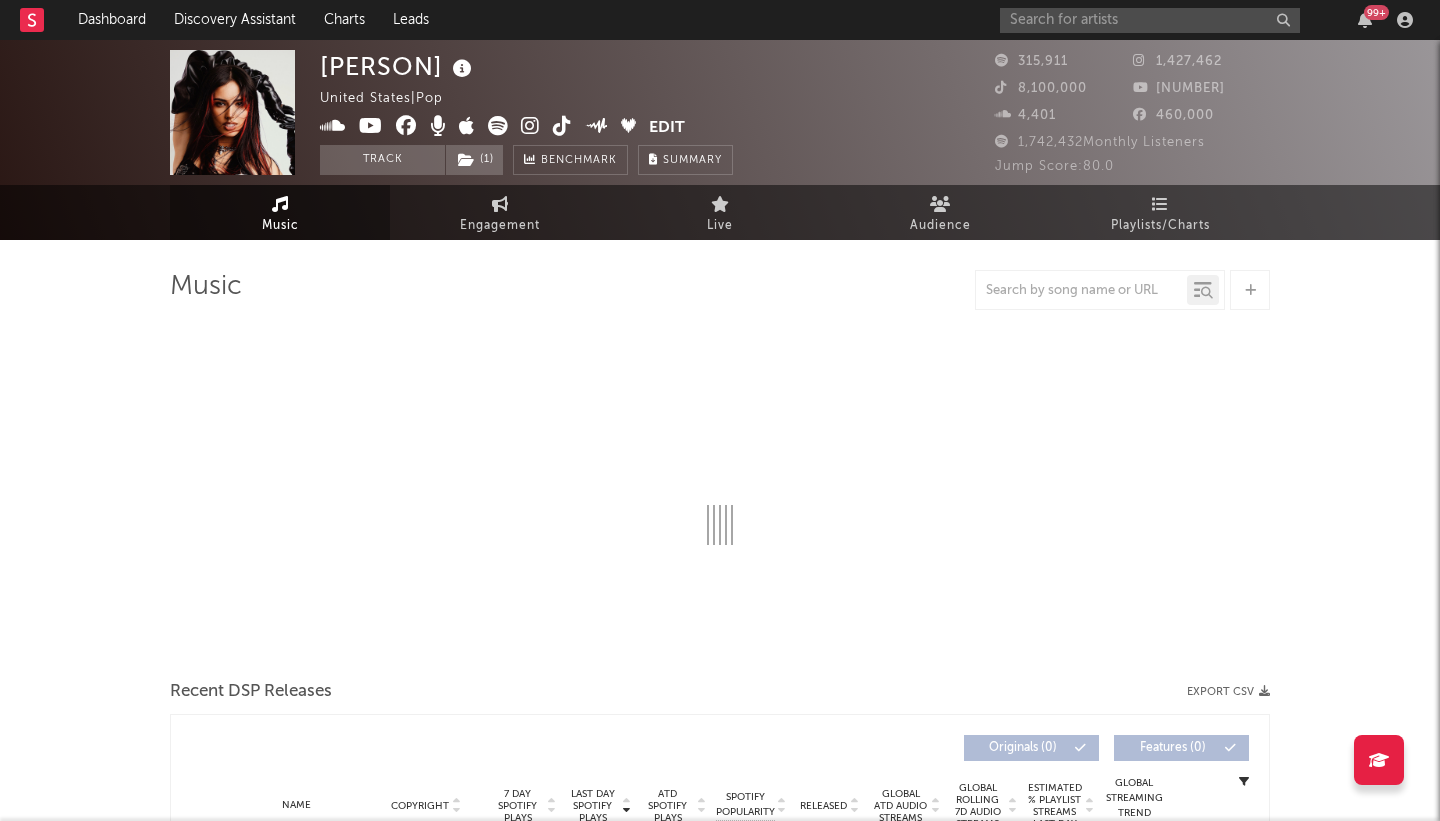select on "6m" 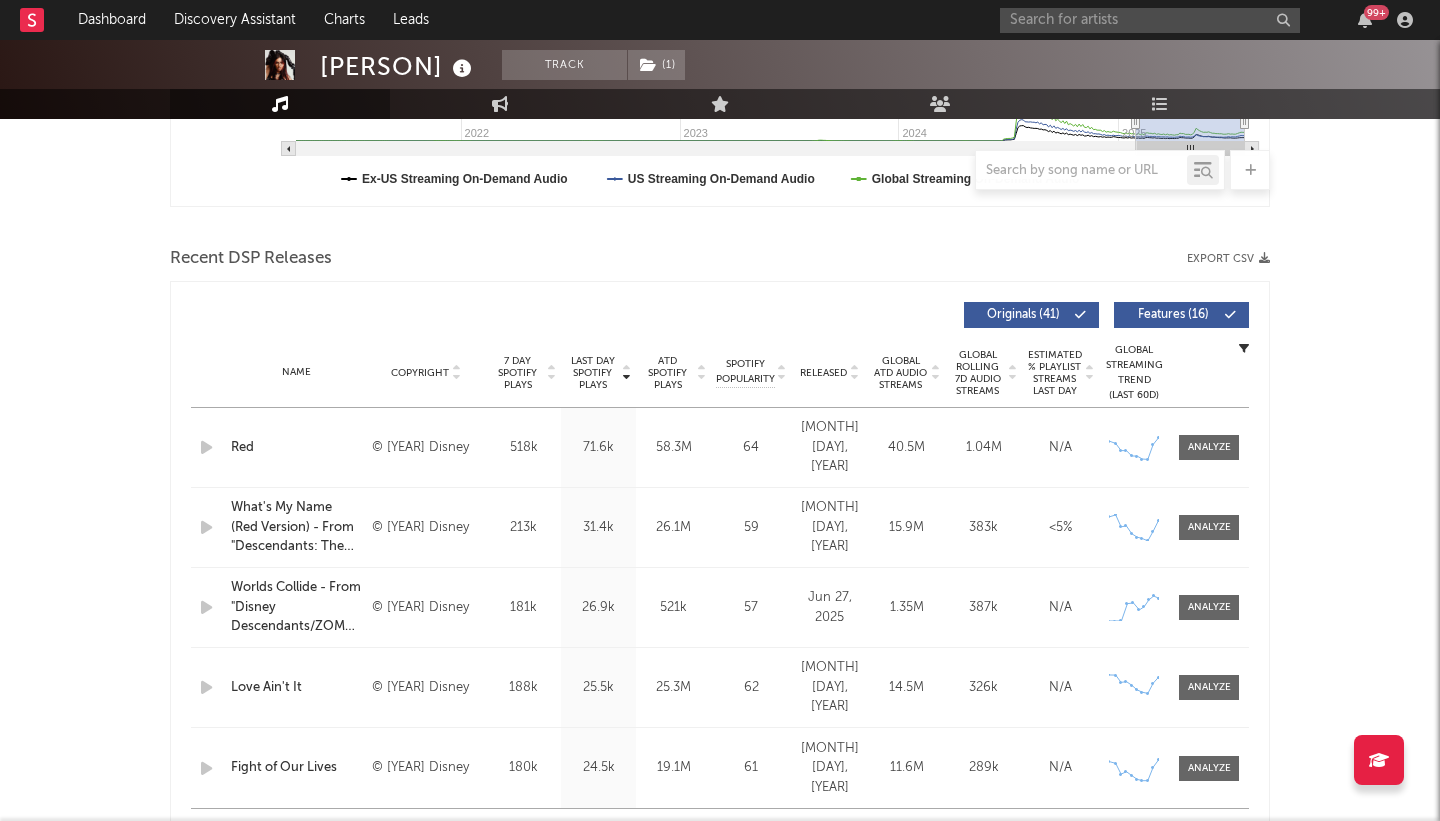 scroll, scrollTop: 604, scrollLeft: 0, axis: vertical 